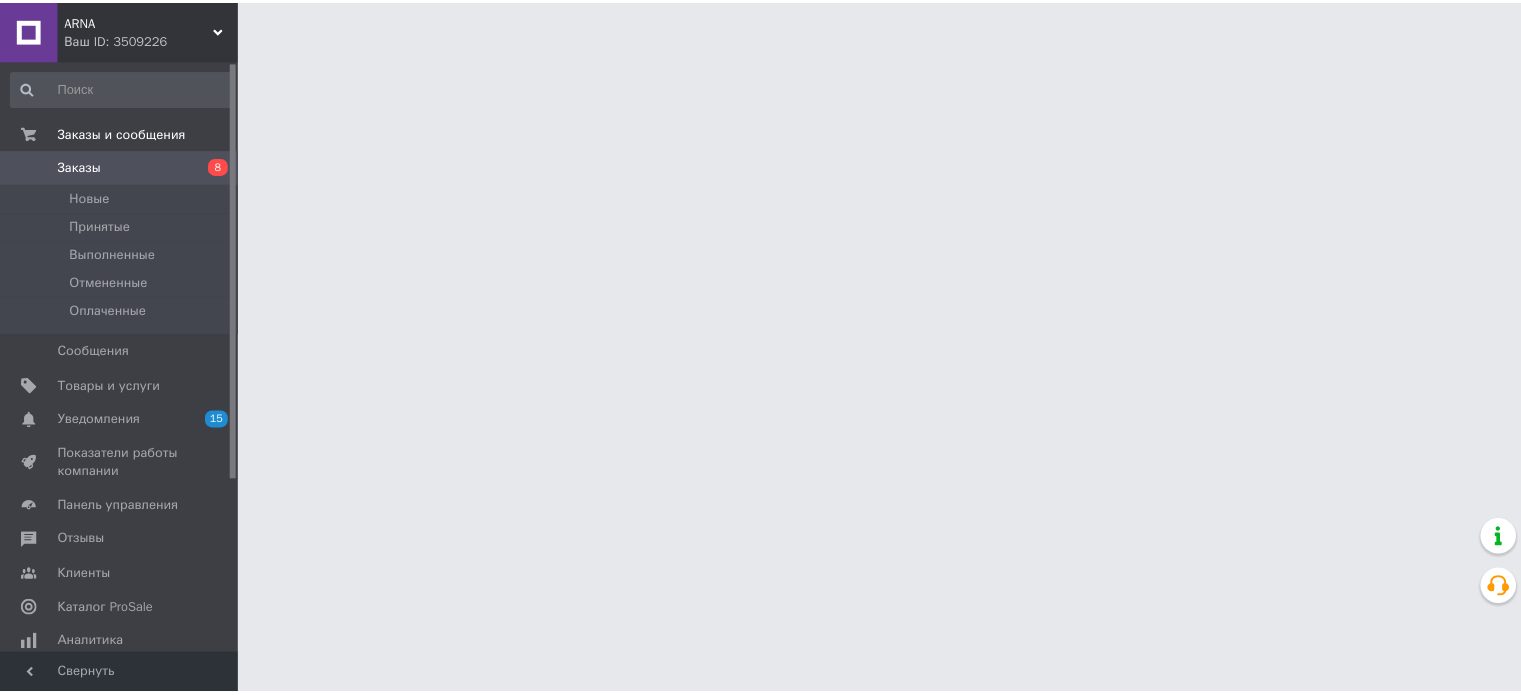 scroll, scrollTop: 0, scrollLeft: 0, axis: both 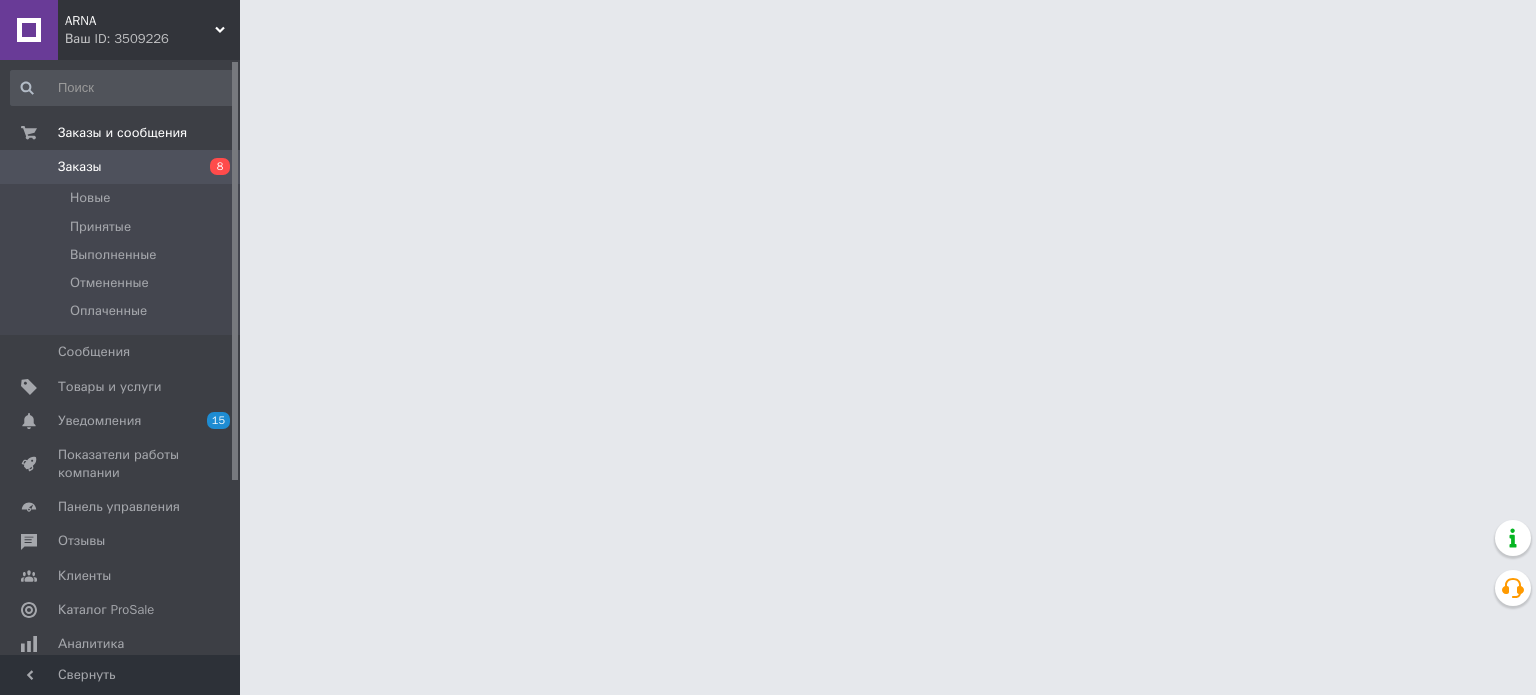 click on "ARNA Ваш ID: 3509226 Сайт [PERSON_NAME] покупателя Проверить состояние системы Страница на портале Справка Выйти Заказы и сообщения Заказы 8 Новые Принятые Выполненные Отмененные Оплаченные Сообщения 0 Товары и услуги Уведомления 15 0 Показатели работы компании Панель управления Отзывы Клиенты Каталог ProSale Аналитика Инструменты вебмастера и SEO Управление сайтом Кошелек компании Маркет Настройки Тарифы и счета Prom топ Свернуть" at bounding box center (768, 25) 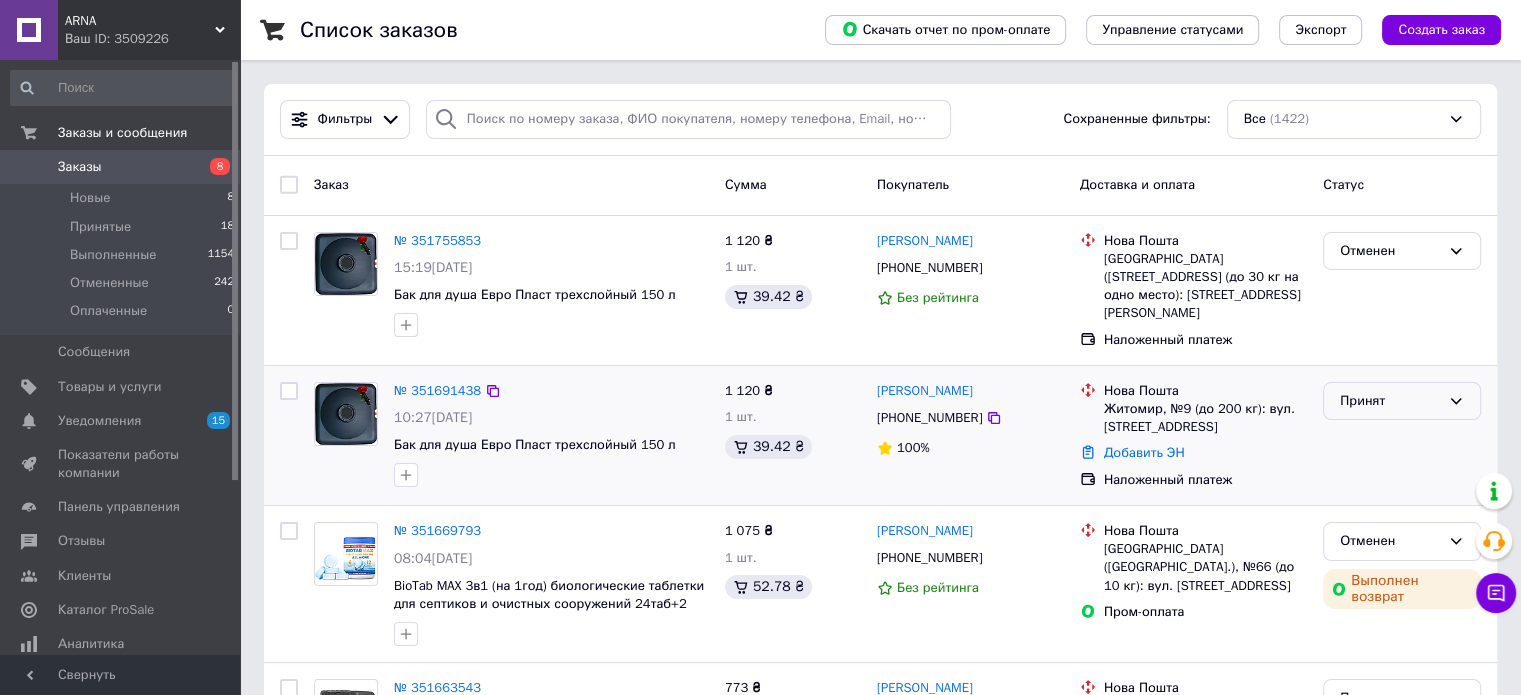 click 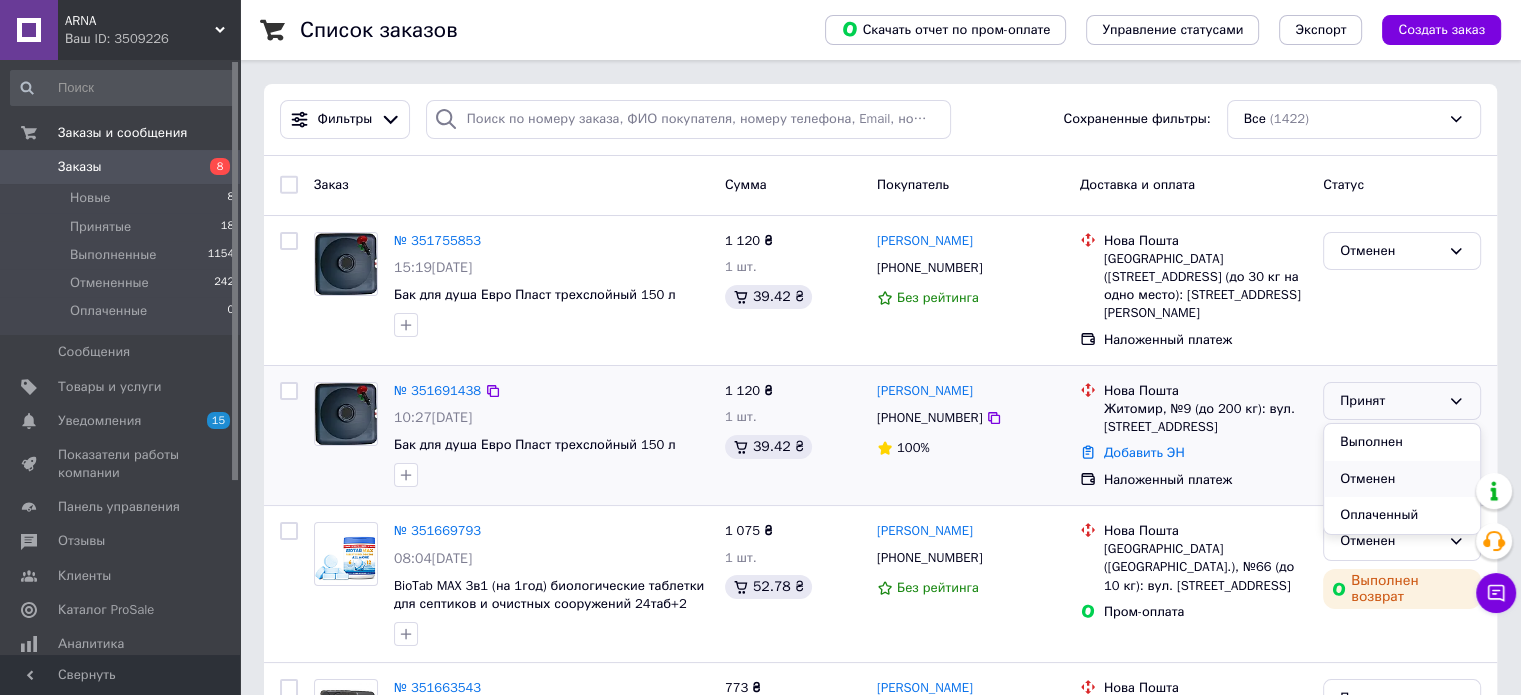 click on "Отменен" at bounding box center (1402, 479) 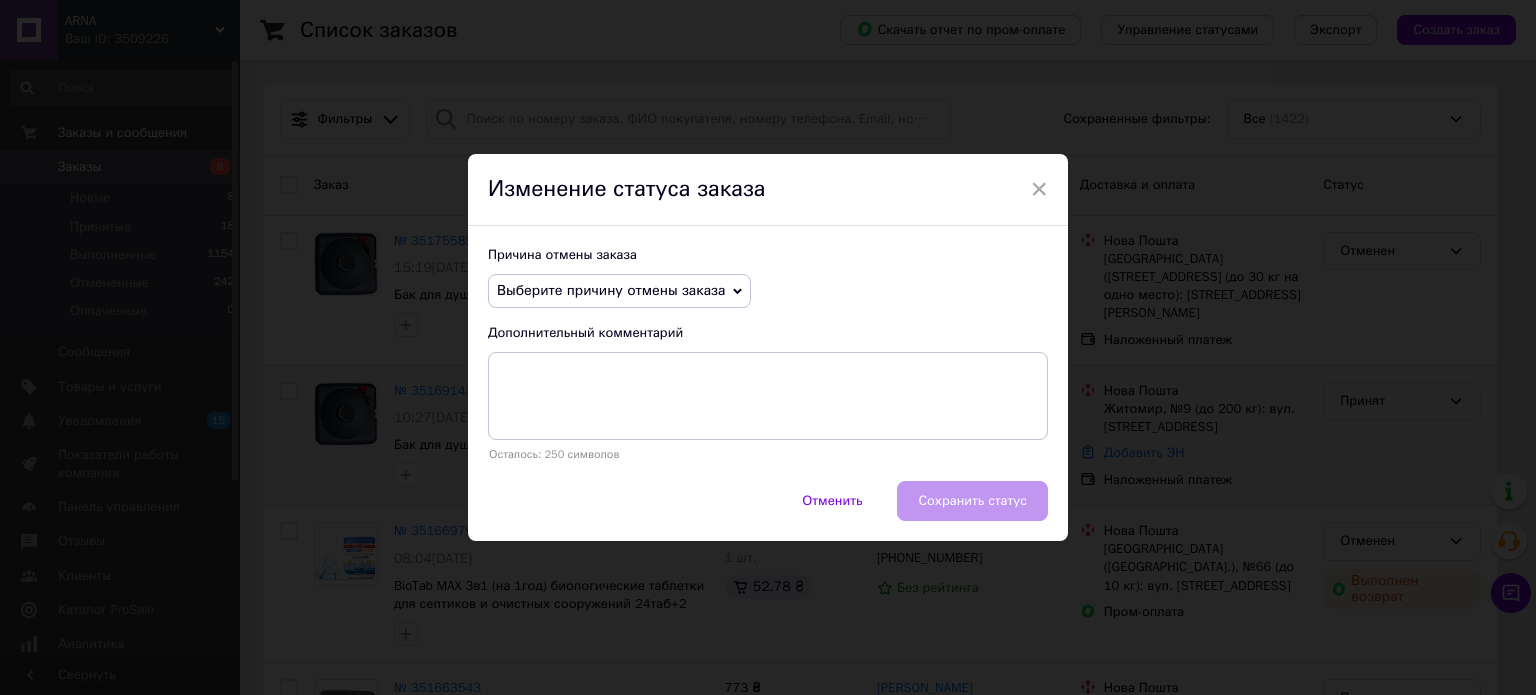 click 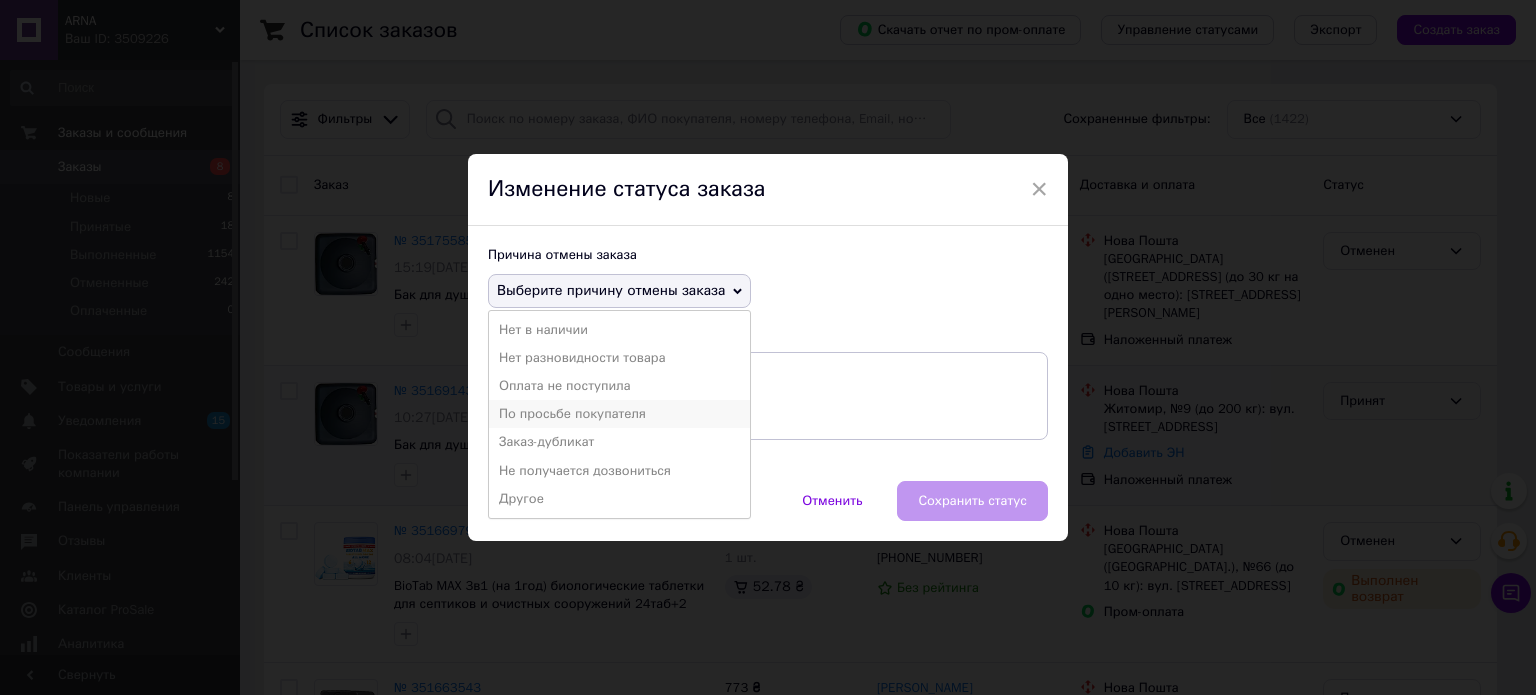 click on "По просьбе покупателя" at bounding box center [619, 414] 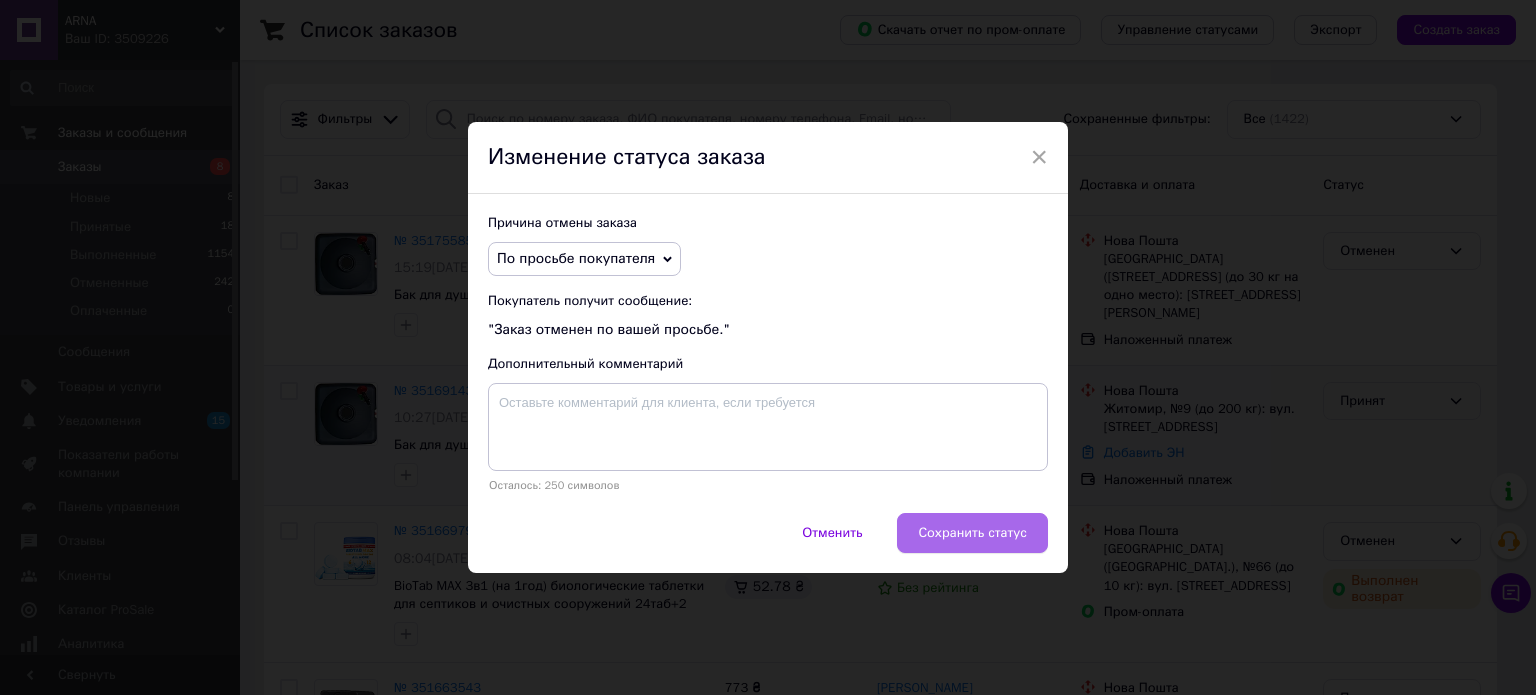 click on "Сохранить статус" at bounding box center [972, 533] 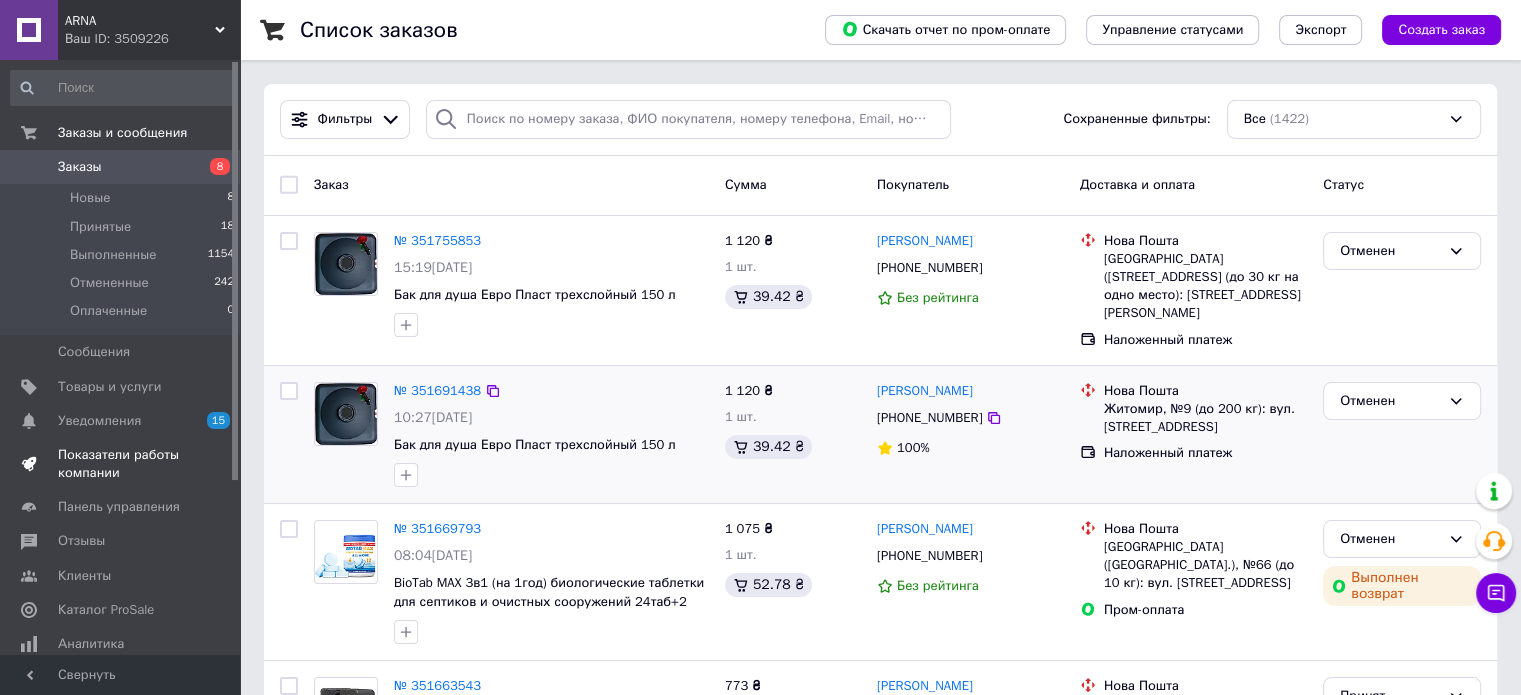 click on "Показатели работы компании" at bounding box center [121, 464] 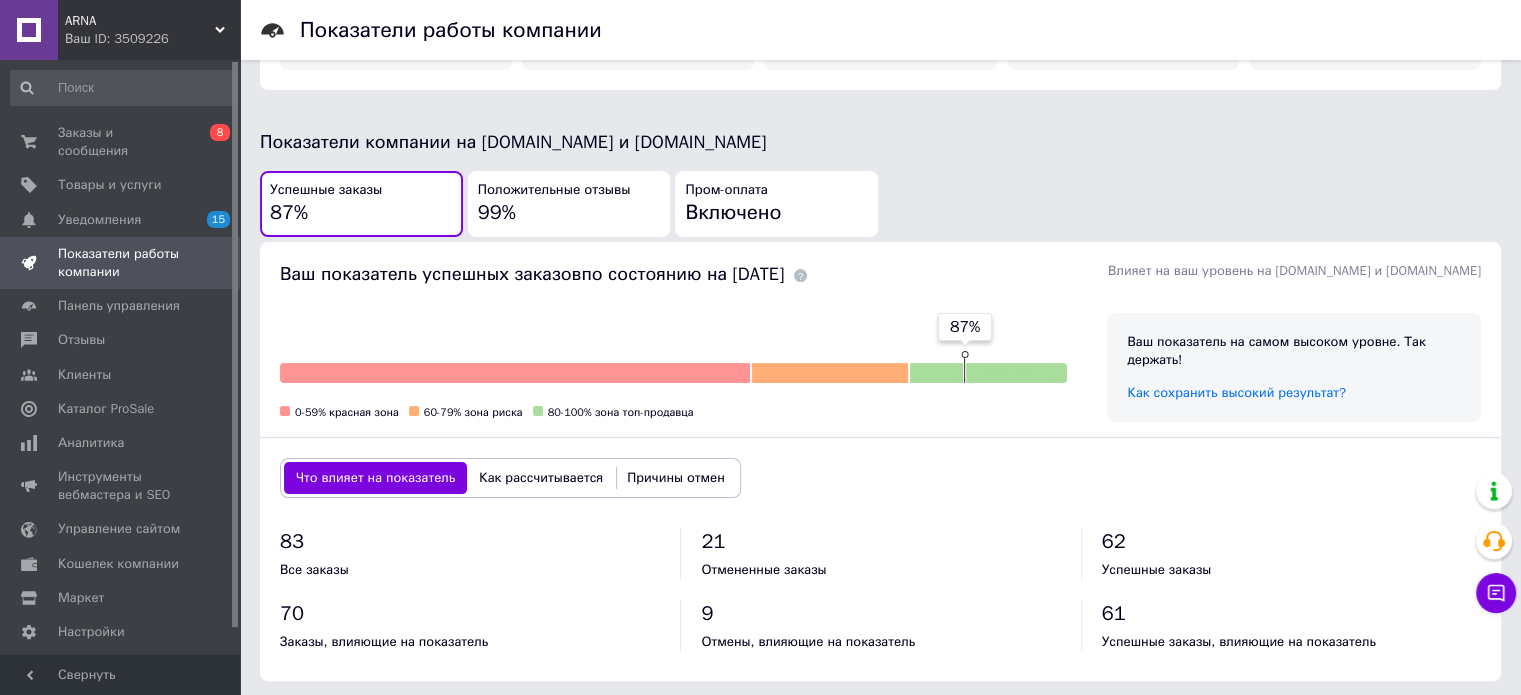 scroll, scrollTop: 0, scrollLeft: 0, axis: both 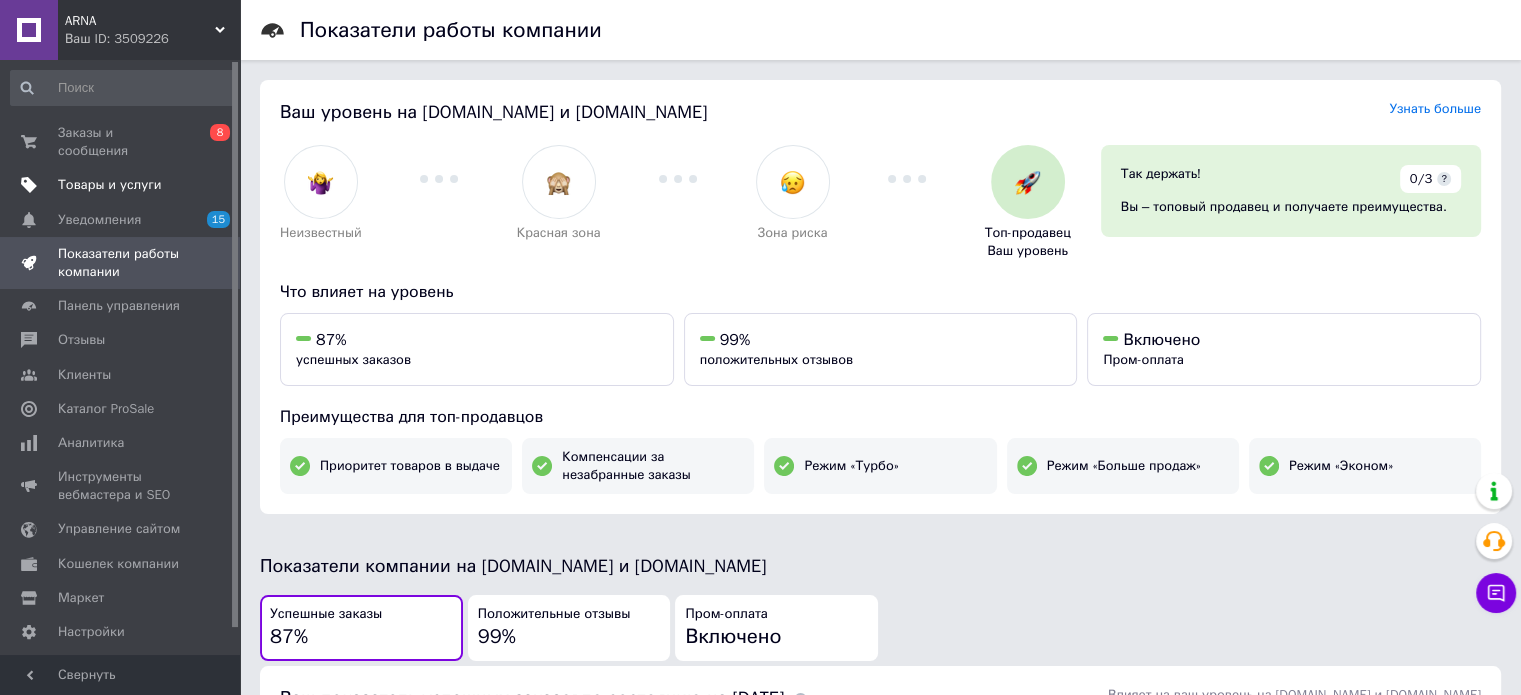 click on "Товары и услуги" at bounding box center [123, 185] 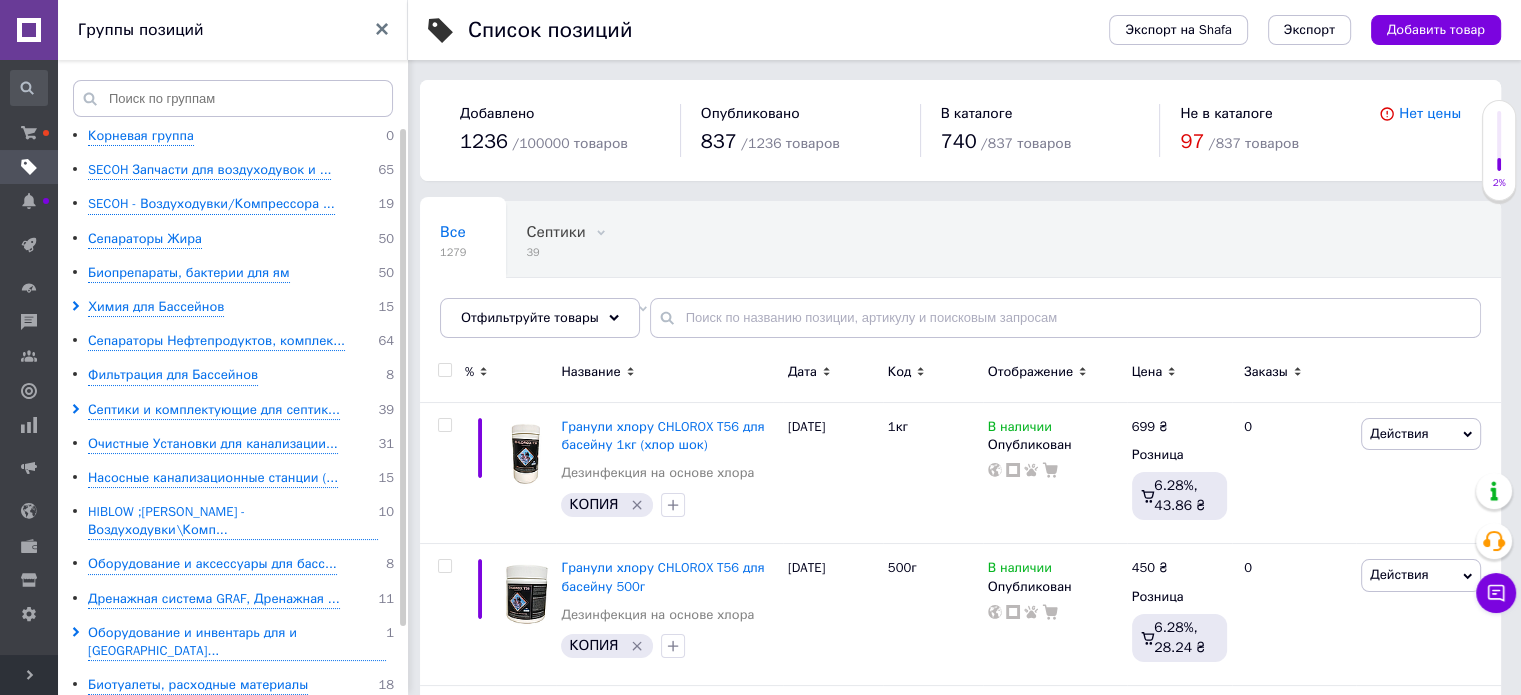 click on "Корневая группа 0 SECOH Запчасти для воздуходувок и ... 65  SECOH - Воздуходувки/Компрессора ... 19 Сепараторы Жира 50 Биопрепараты, бактерии для ям 50 Химия для Бассейнов 15 Сепараторы Нефтепродуктов, комплек... 64 Фильтрация для Бассейнов 8 Септики и комплектующие для септик... 39 Очистные Установки для канализации... 31 Насосные канализационные станции (... 15 HIBLOW ;[PERSON_NAME] - Воздуходувки\Комп... 10 Оборудование и аксессуары для басс... 8 Дренажная система GRAF, Дренажная ... 11 Оборудование и инвентарь для и сад... 1 Биотуалеты, расходные материалы 18 Пластиковые емкости, Инженерные из... 157" at bounding box center (236, 462) 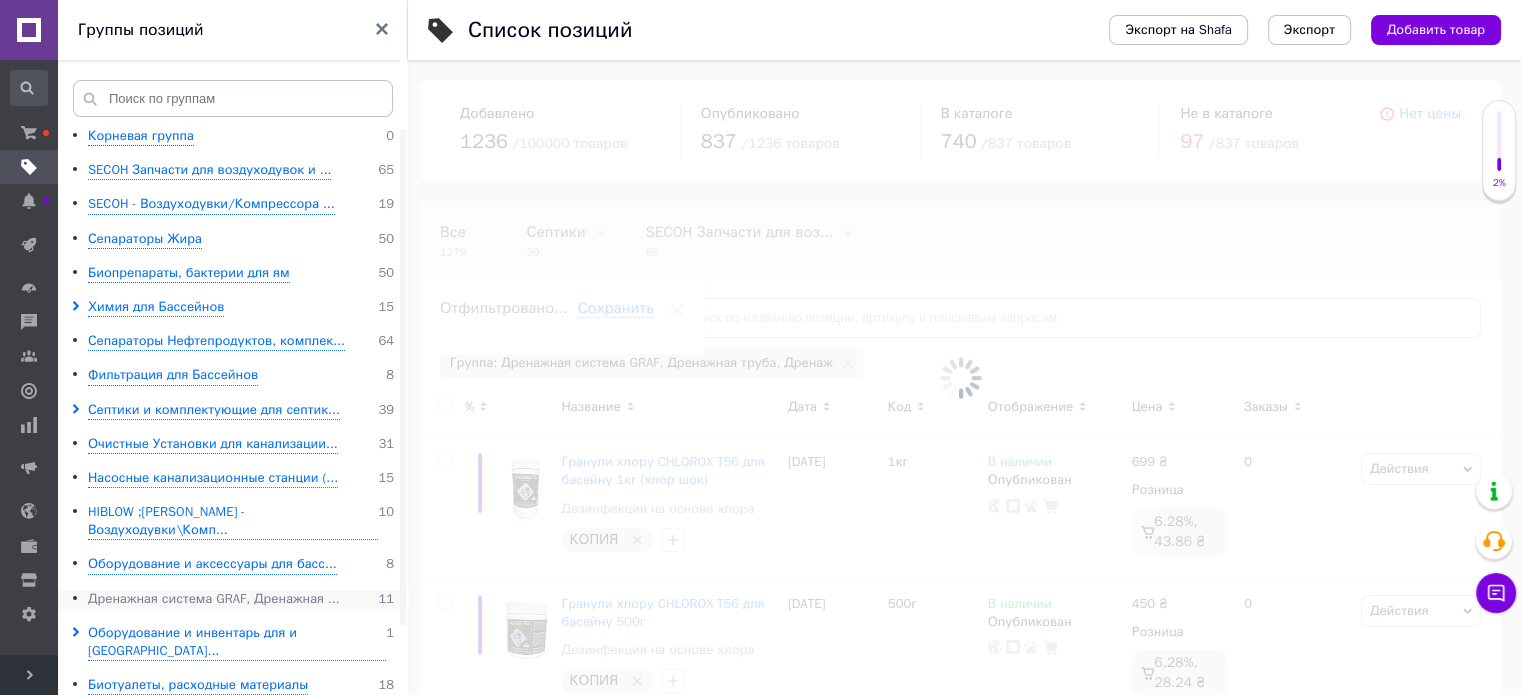 click on "Дренажная система GRAF, Дренажная ..." at bounding box center [214, 599] 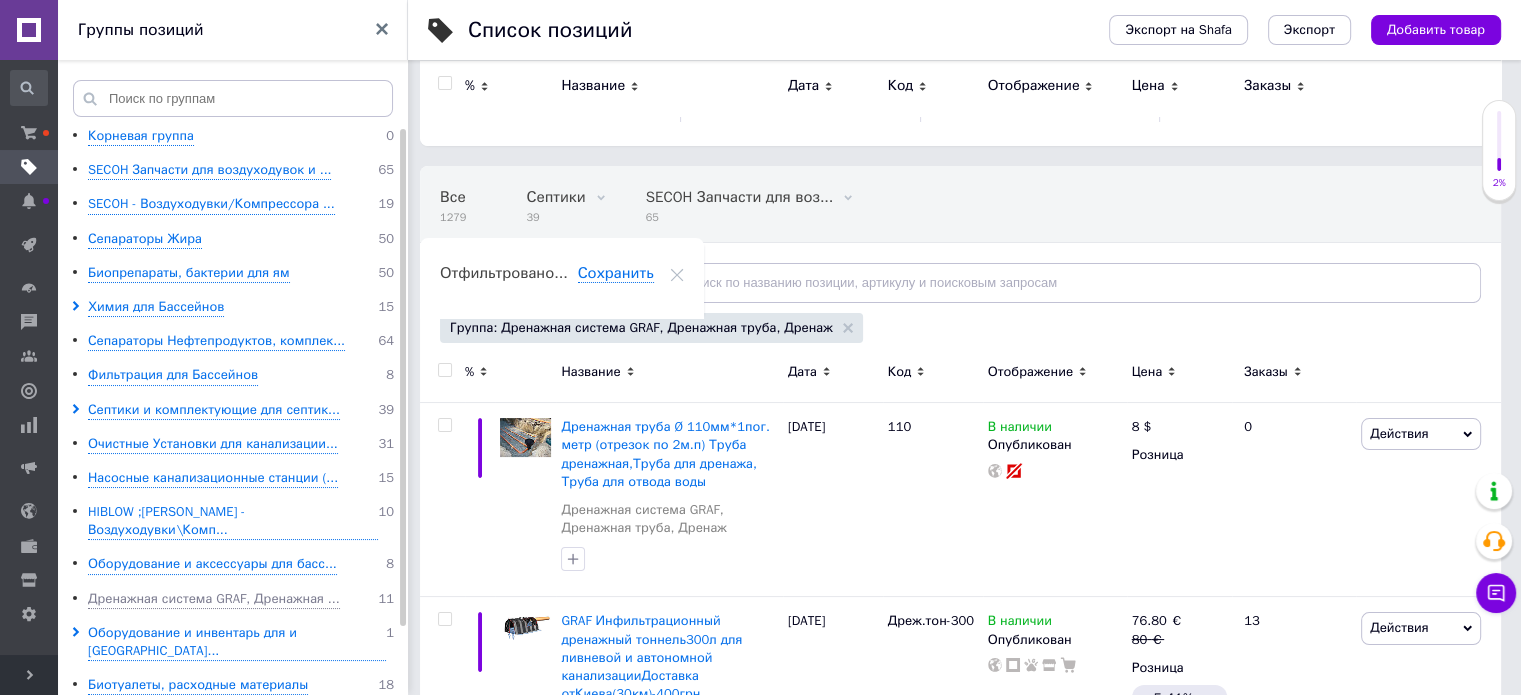 scroll, scrollTop: 0, scrollLeft: 0, axis: both 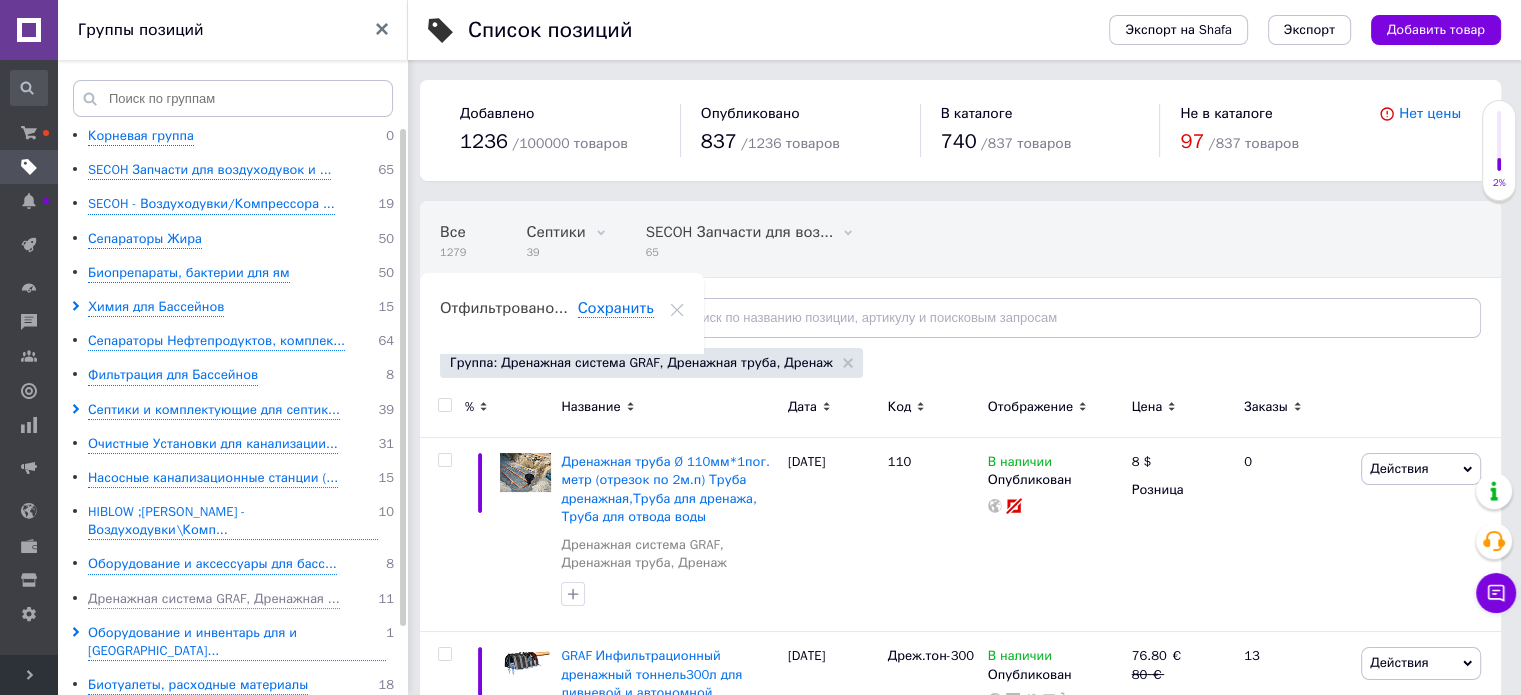 click on "/ 837   товаров" at bounding box center (1253, 143) 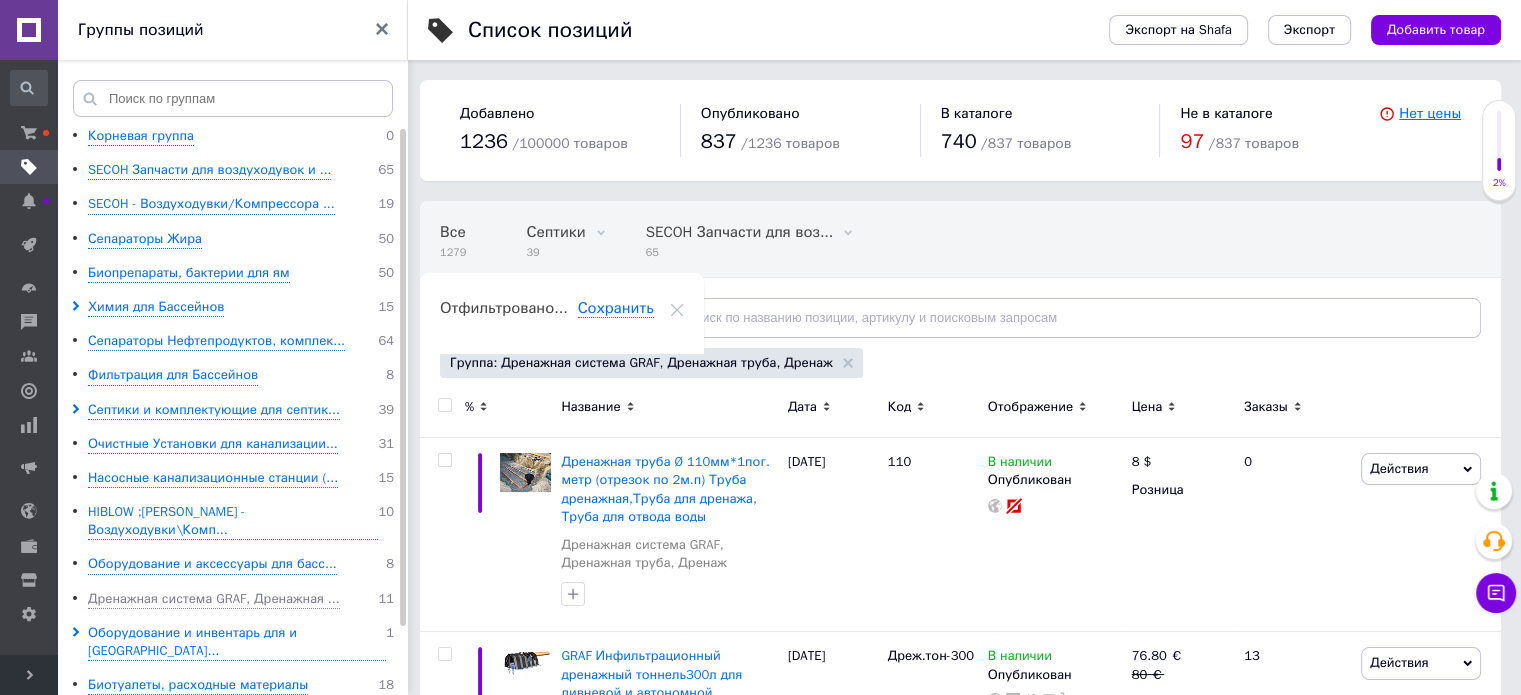 click on "Нет цены" at bounding box center (1430, 113) 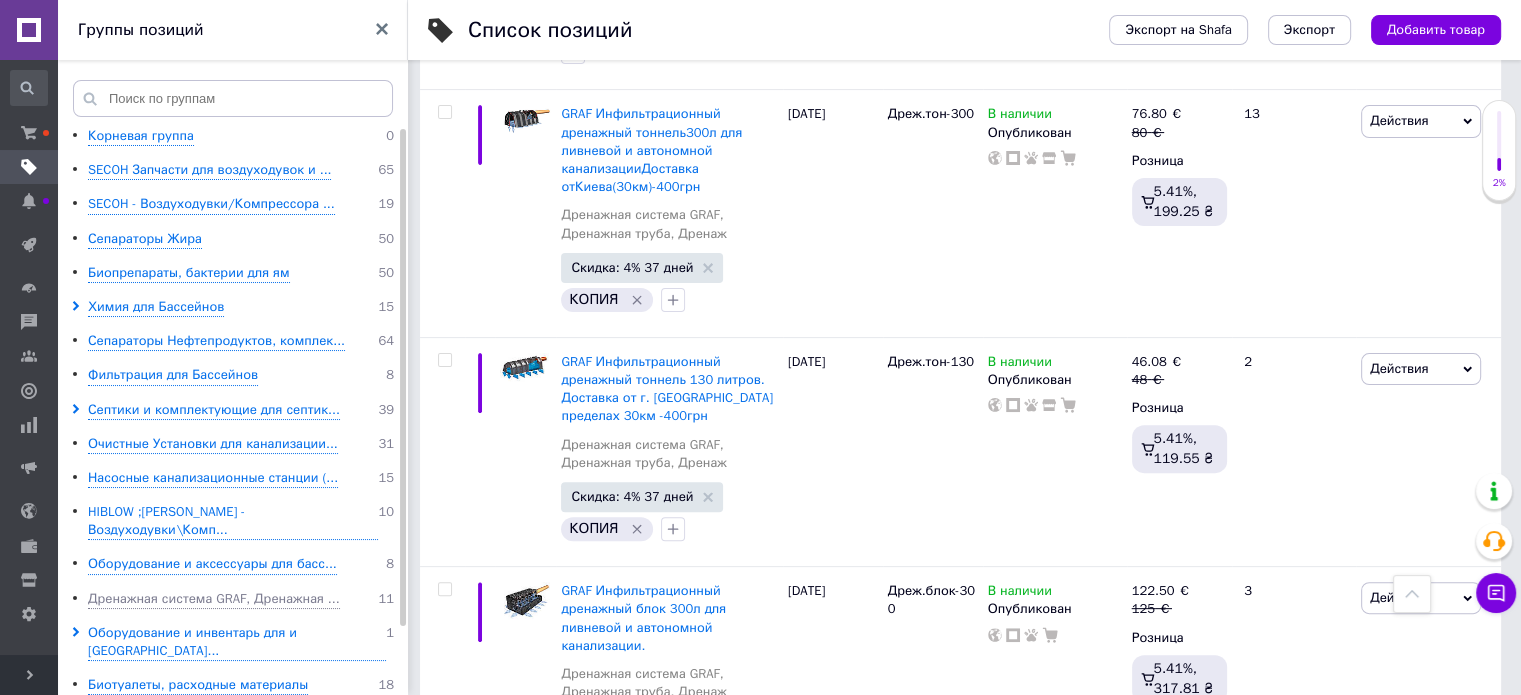 scroll, scrollTop: 556, scrollLeft: 0, axis: vertical 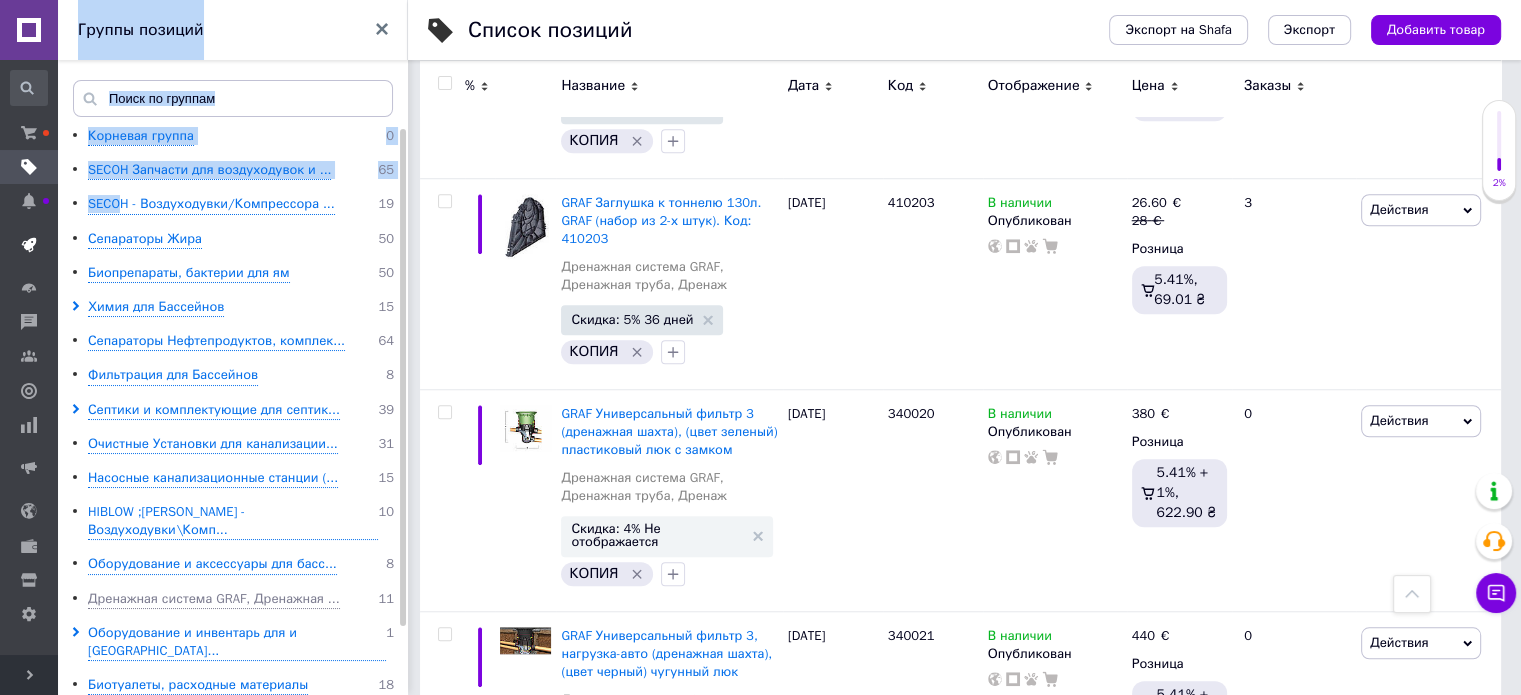 drag, startPoint x: 111, startPoint y: 188, endPoint x: 34, endPoint y: 244, distance: 95.2103 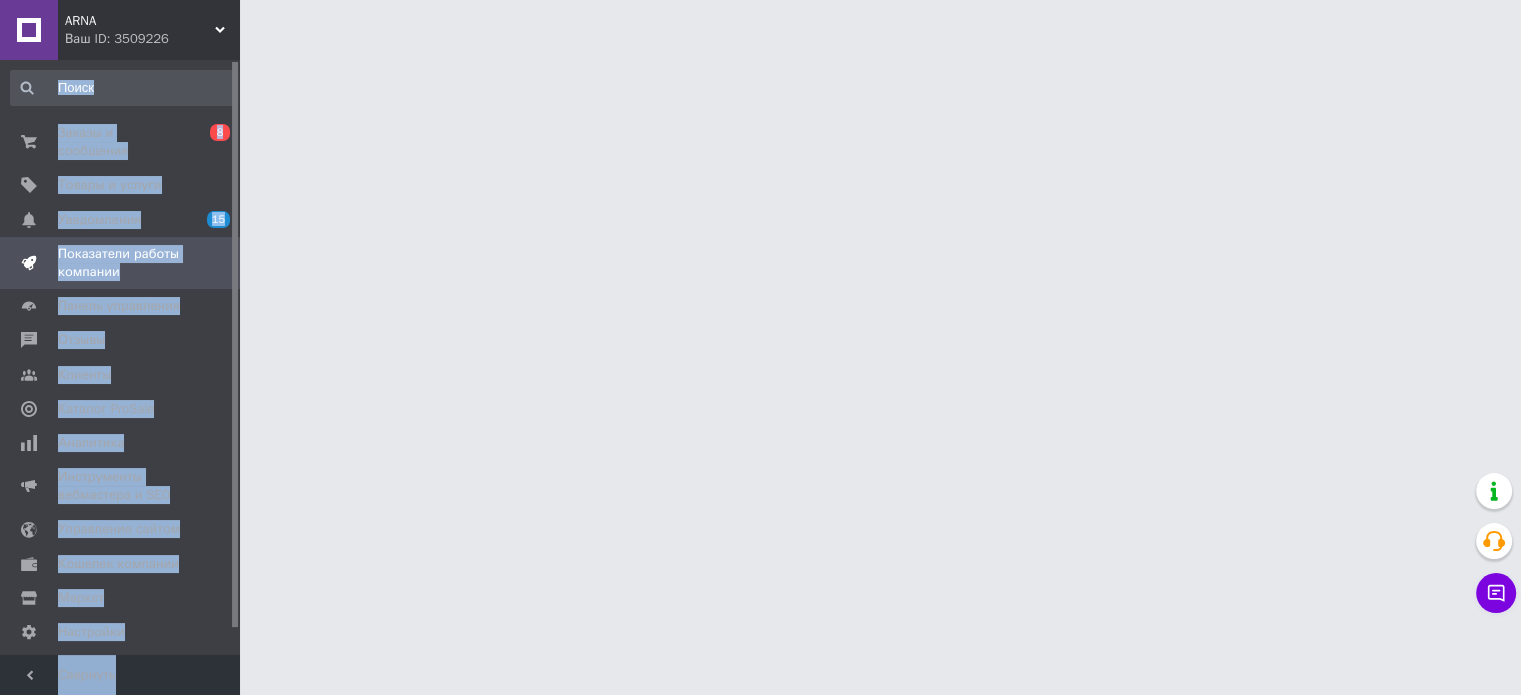 scroll, scrollTop: 0, scrollLeft: 0, axis: both 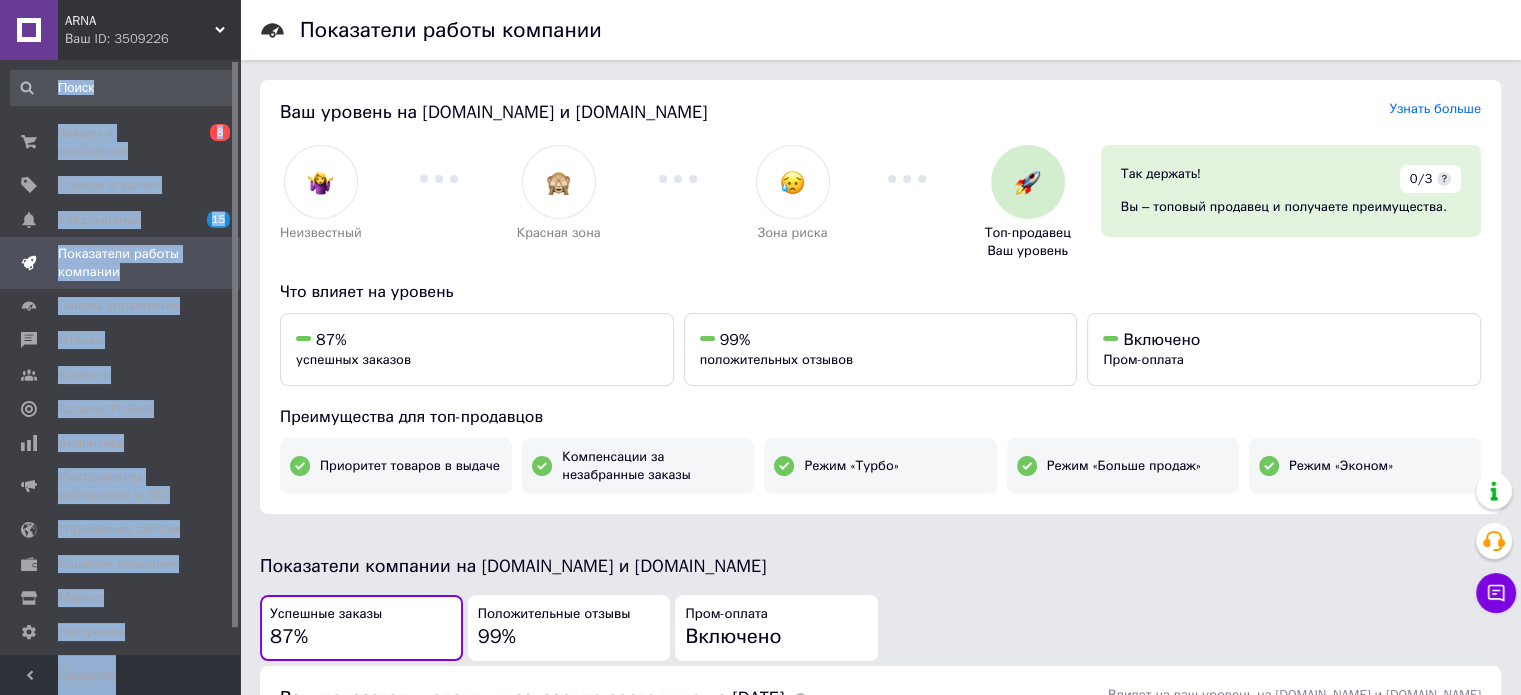 click 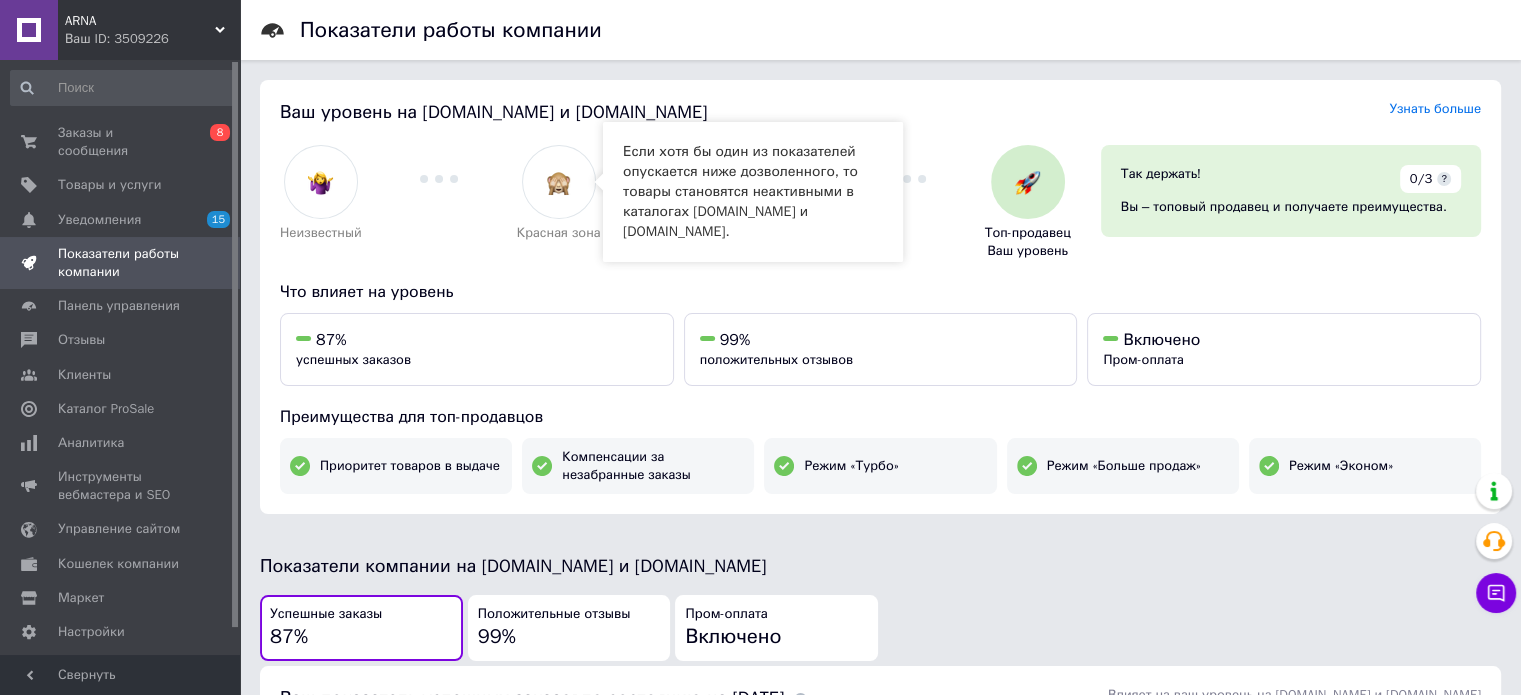 click on "Если хотя бы один из показателей опускается ниже дозволенного, то товары становятся неактивными в каталогах [DOMAIN_NAME] и [DOMAIN_NAME]." at bounding box center [753, 192] 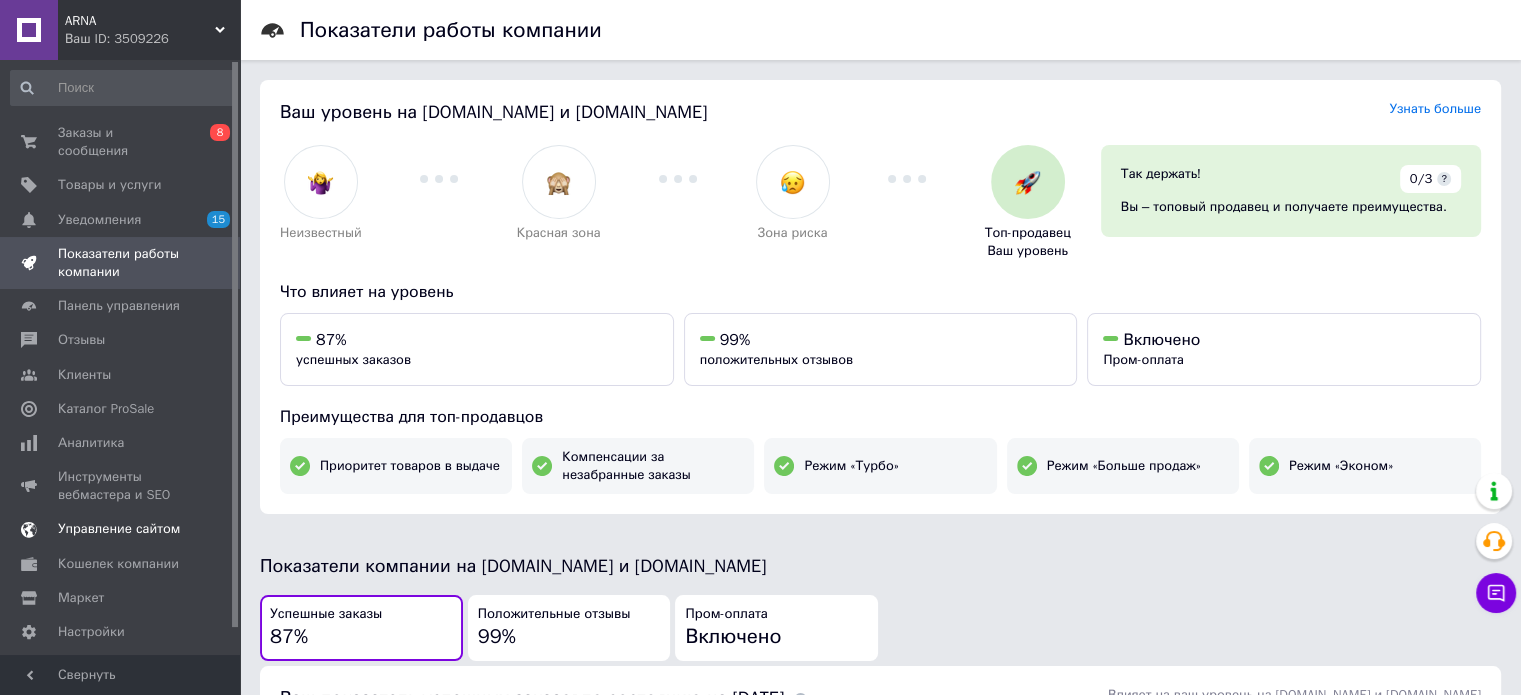 click on "Управление сайтом" at bounding box center (123, 529) 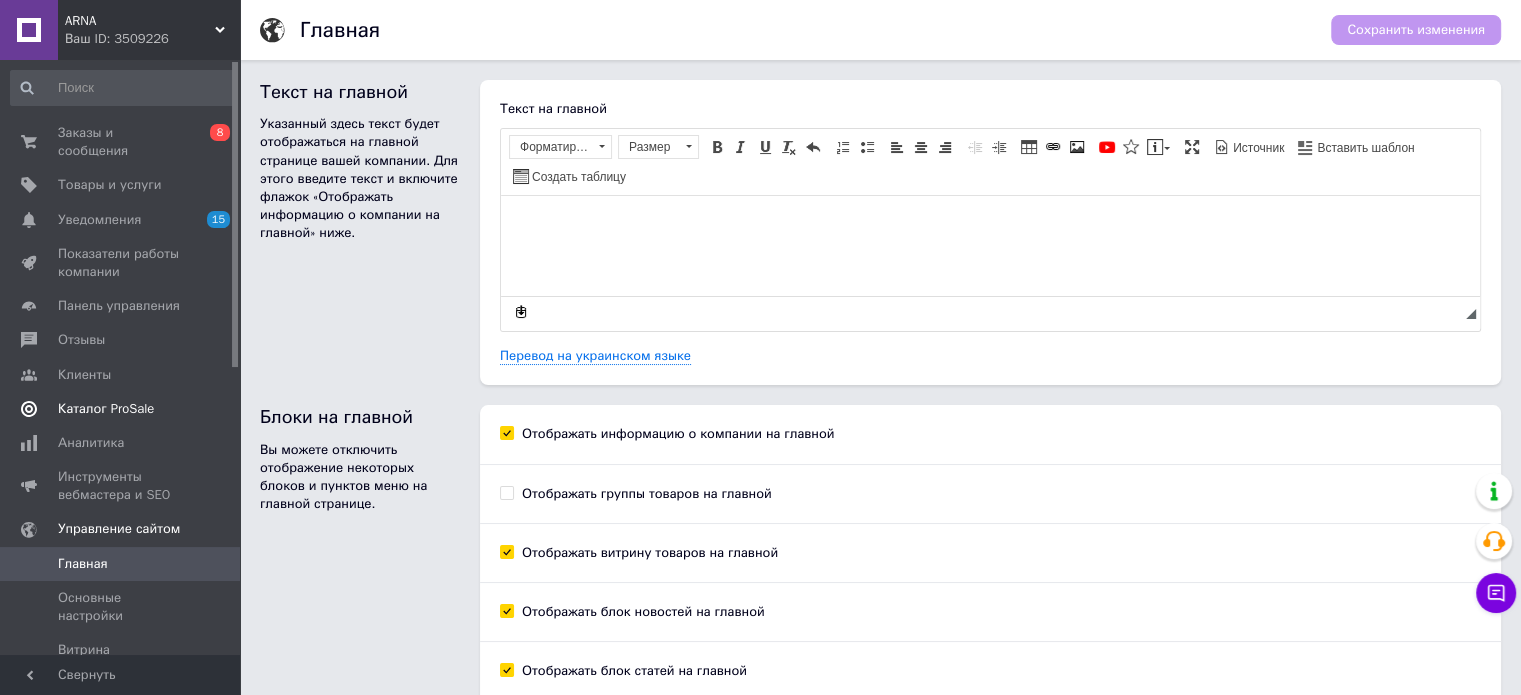scroll, scrollTop: 0, scrollLeft: 0, axis: both 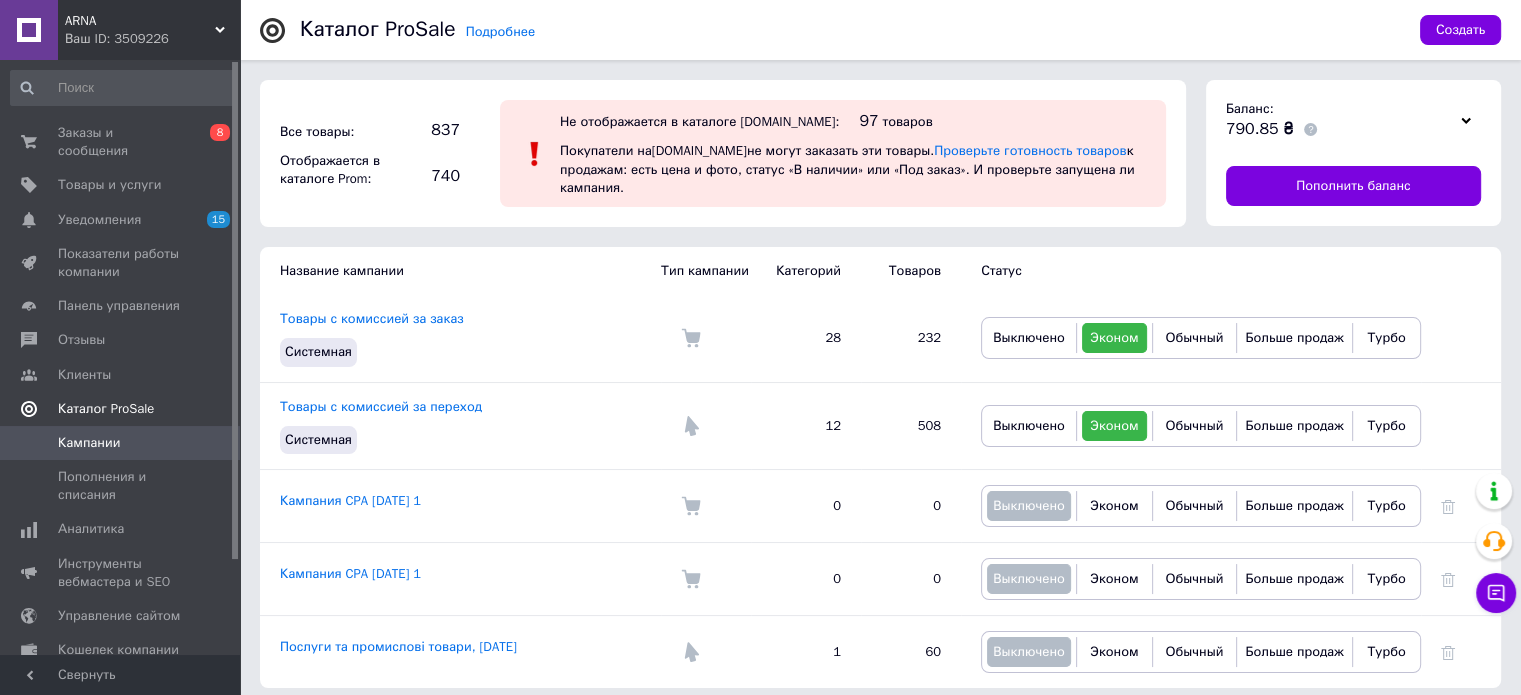 click on "Каталог ProSale" at bounding box center [106, 409] 